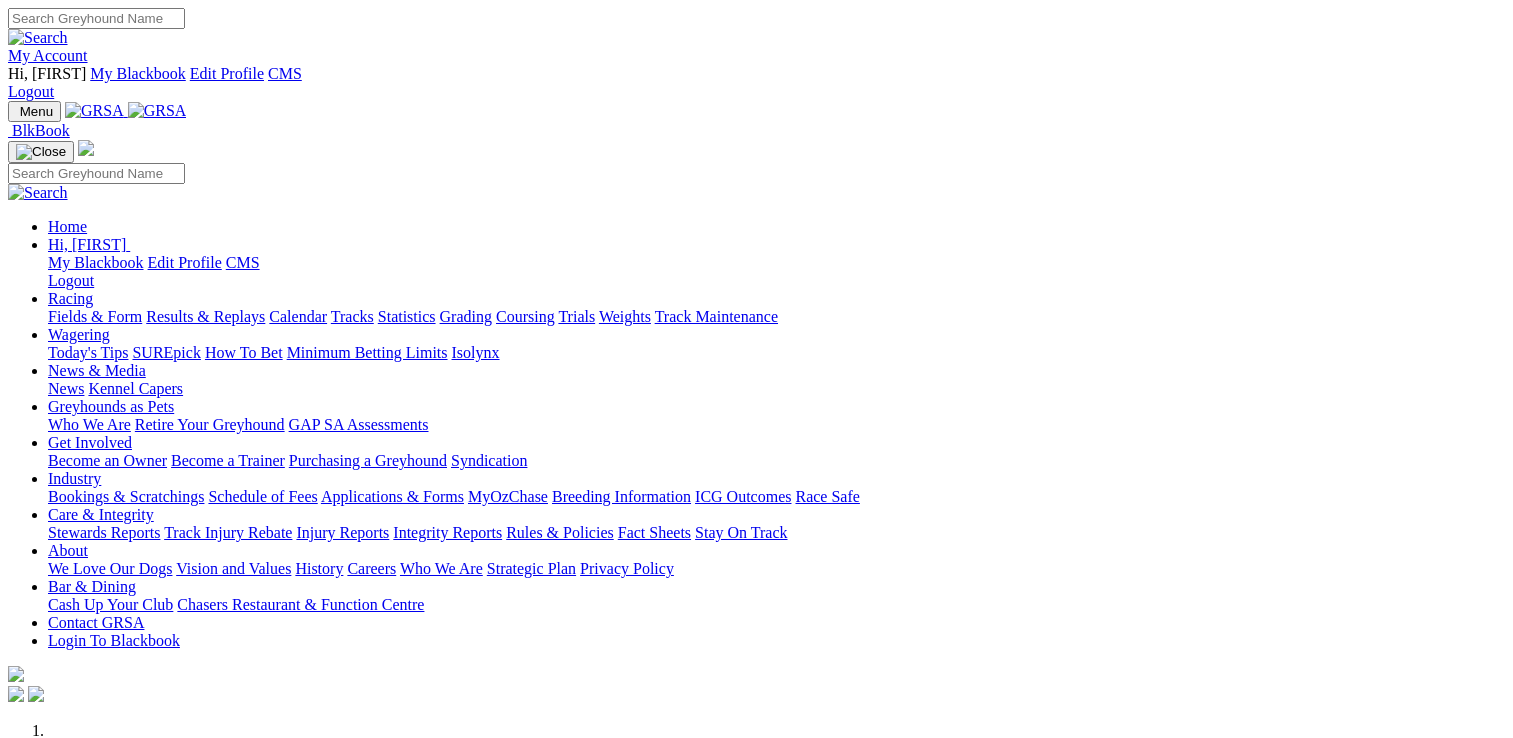scroll, scrollTop: 0, scrollLeft: 0, axis: both 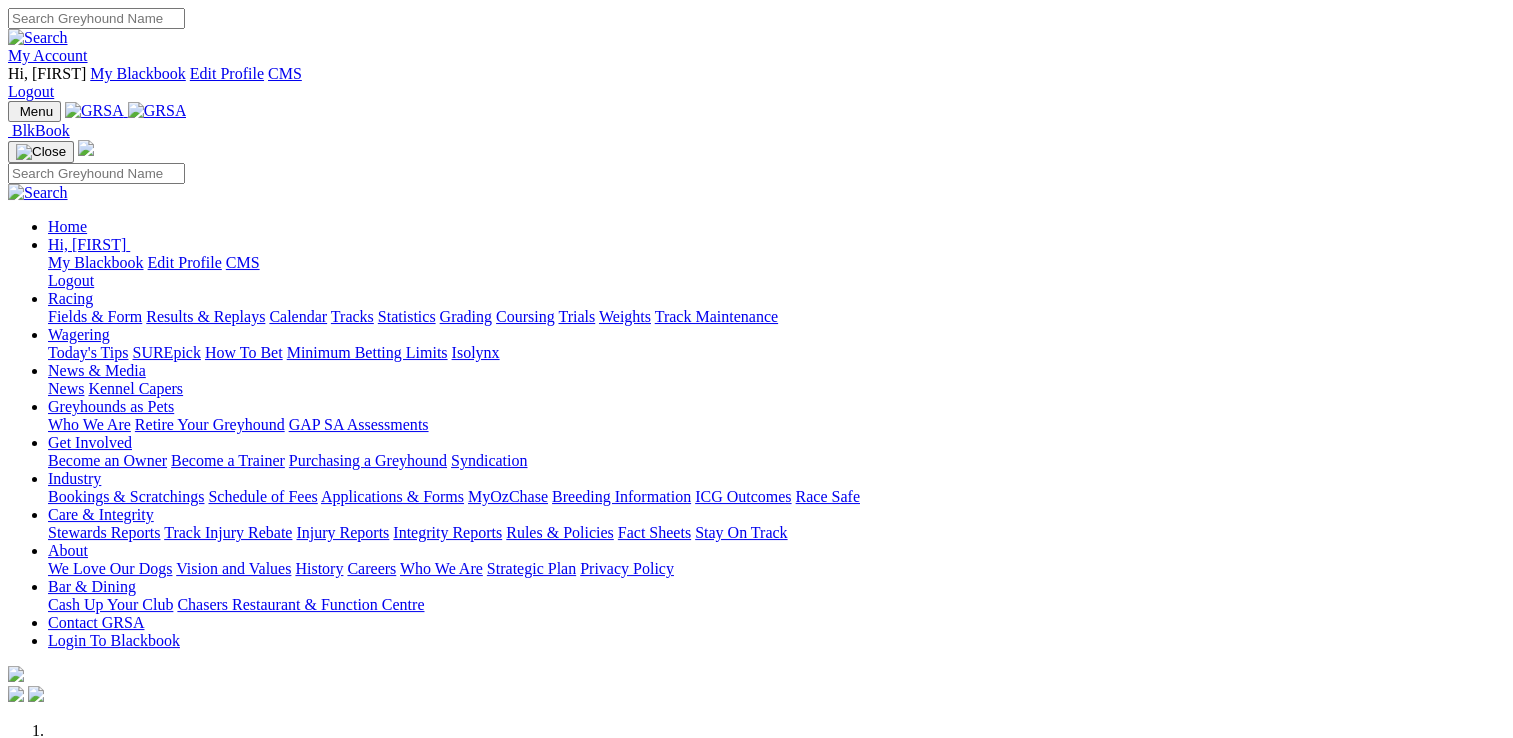 click on "Racing" at bounding box center (70, 298) 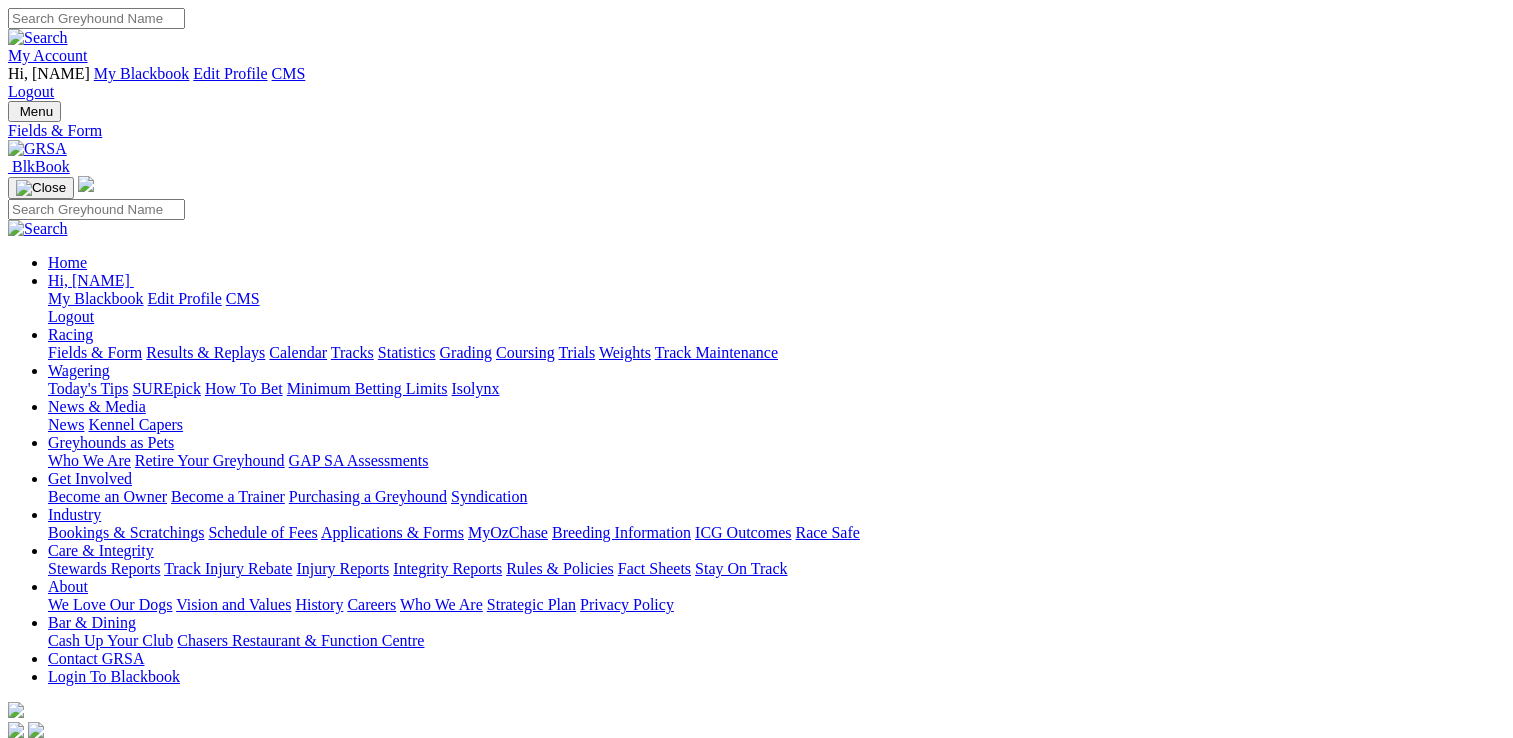 scroll, scrollTop: 0, scrollLeft: 0, axis: both 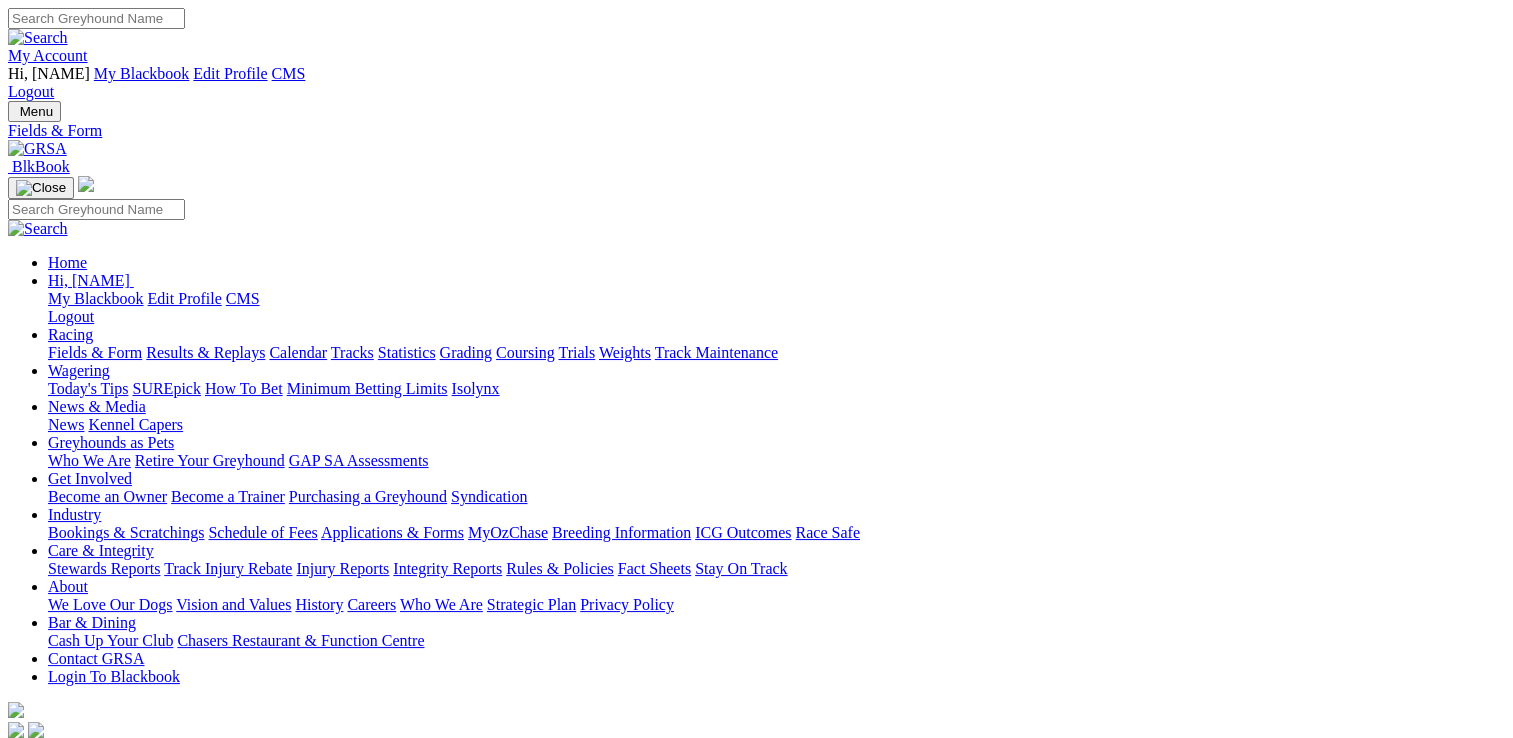 click on "South Australia
New South Wales
Northern Territory
Queensland
Tasmania
Victoria
Western Australia" at bounding box center (72, 751) 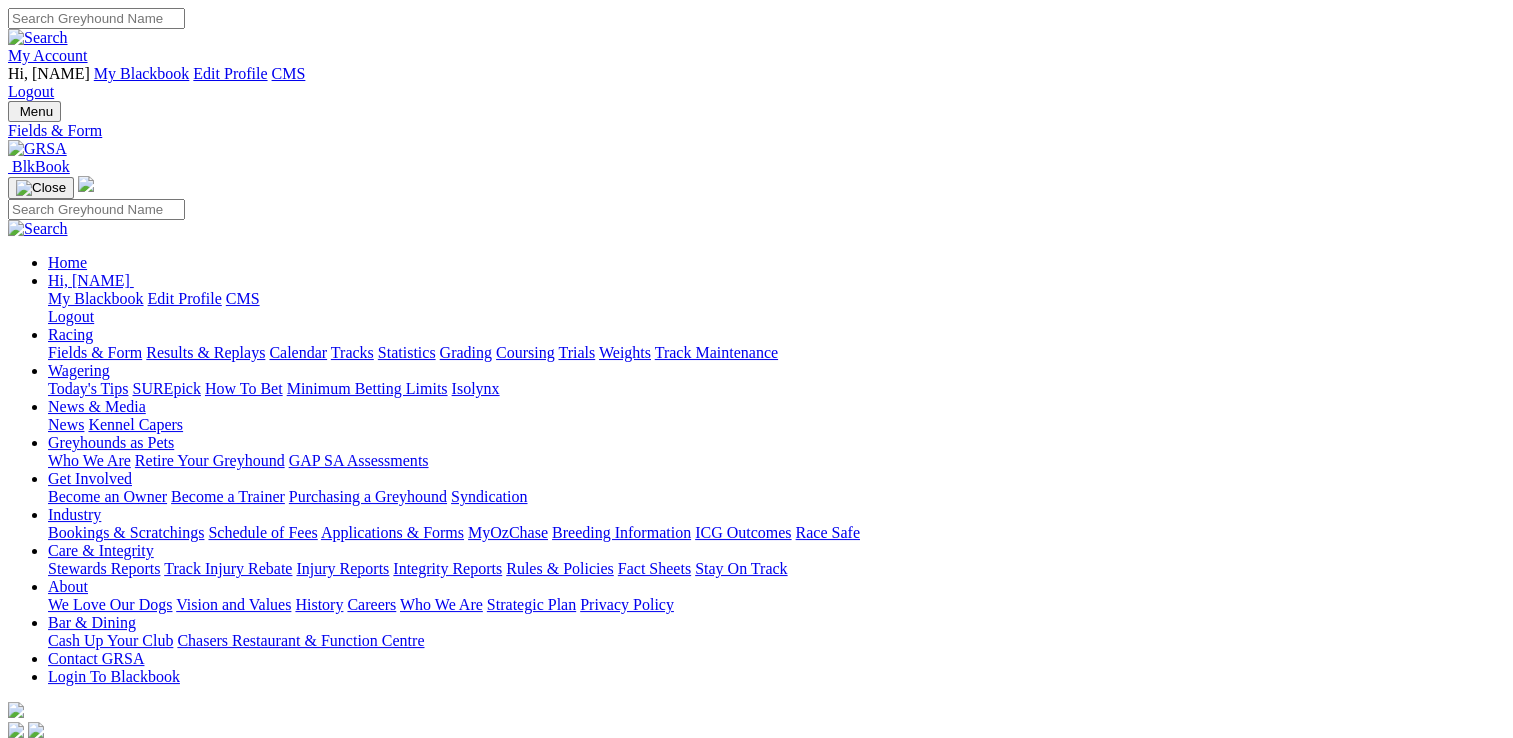 select on "QLD" 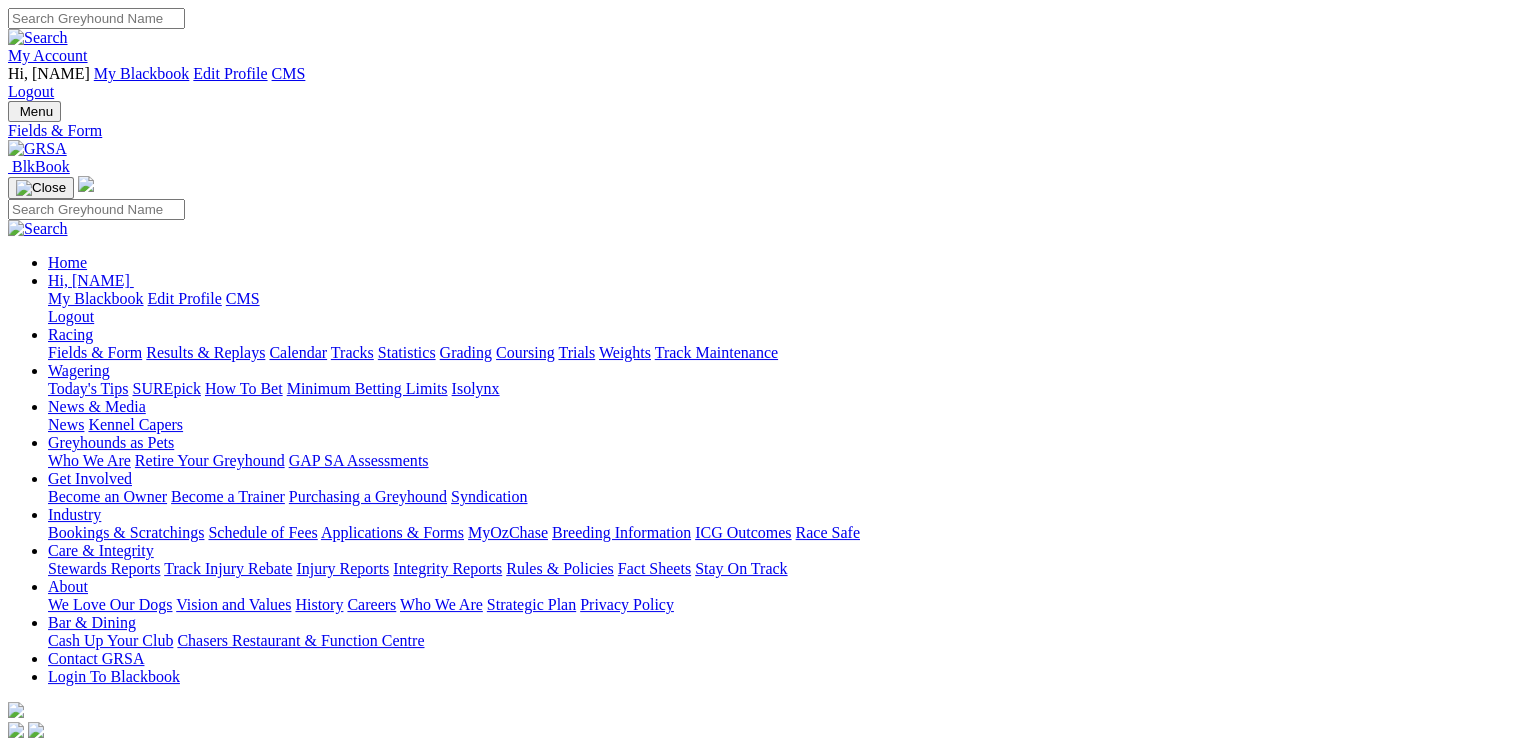 click on "South Australia
New South Wales
Northern Territory
Queensland
Tasmania
Victoria
Western Australia" at bounding box center (72, 751) 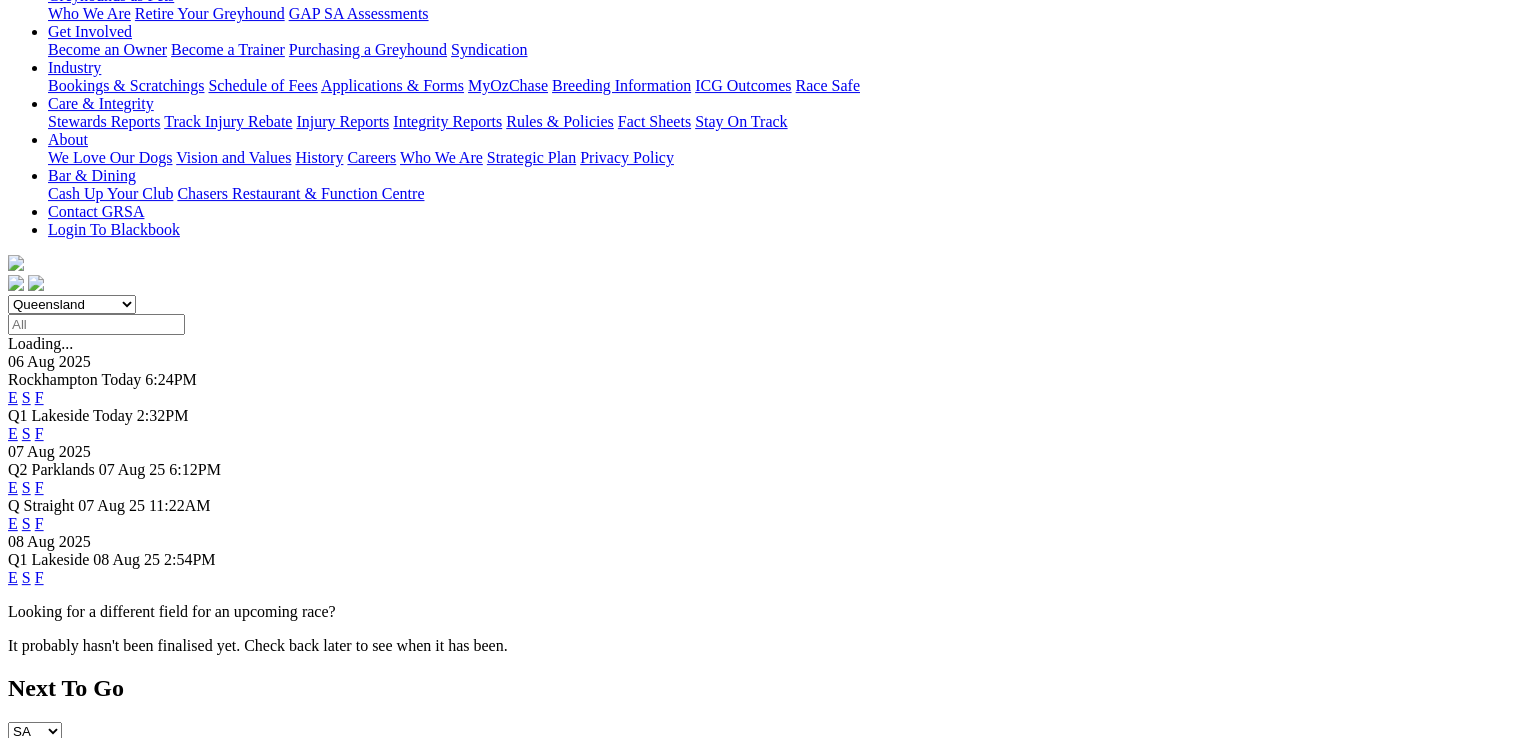 scroll, scrollTop: 300, scrollLeft: 0, axis: vertical 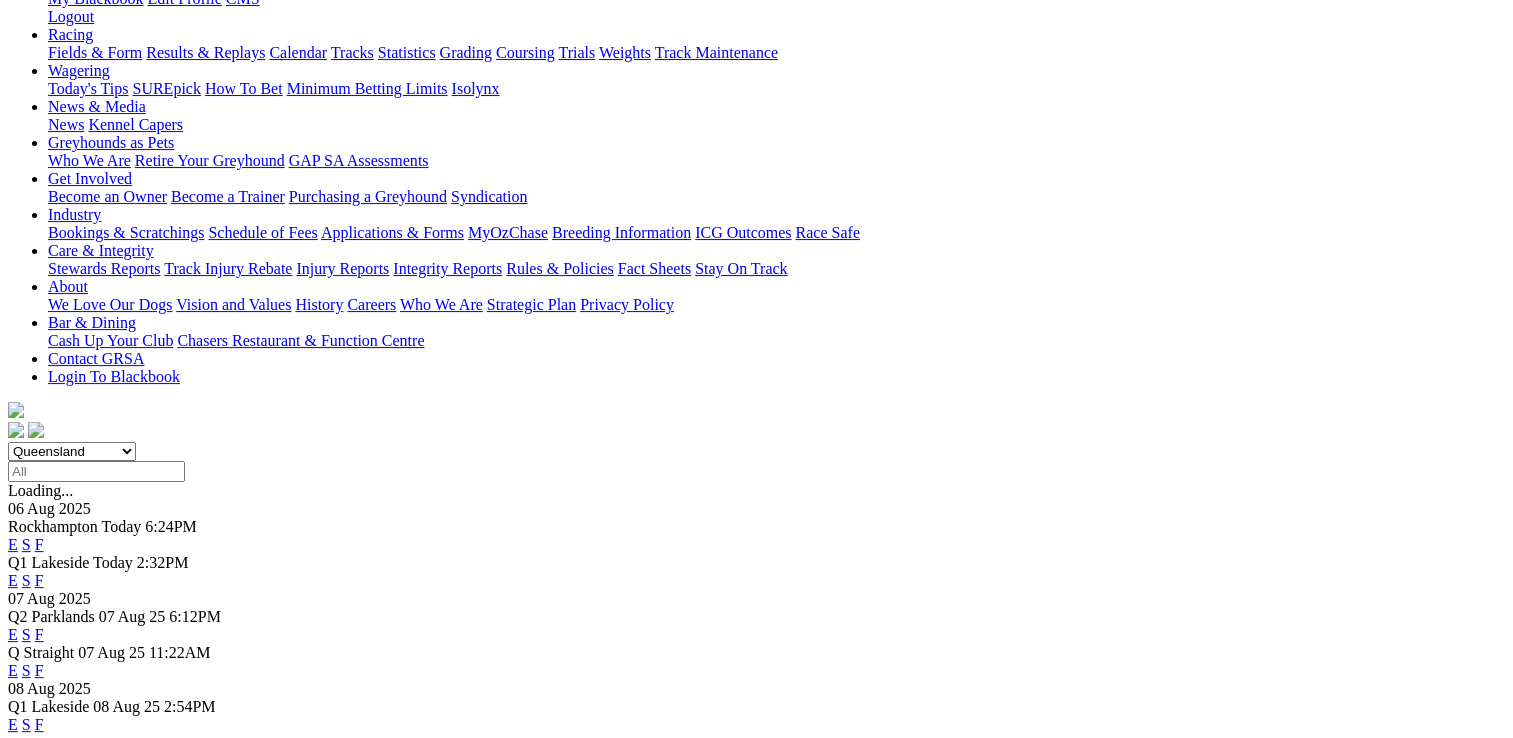 click on "F" at bounding box center [39, 724] 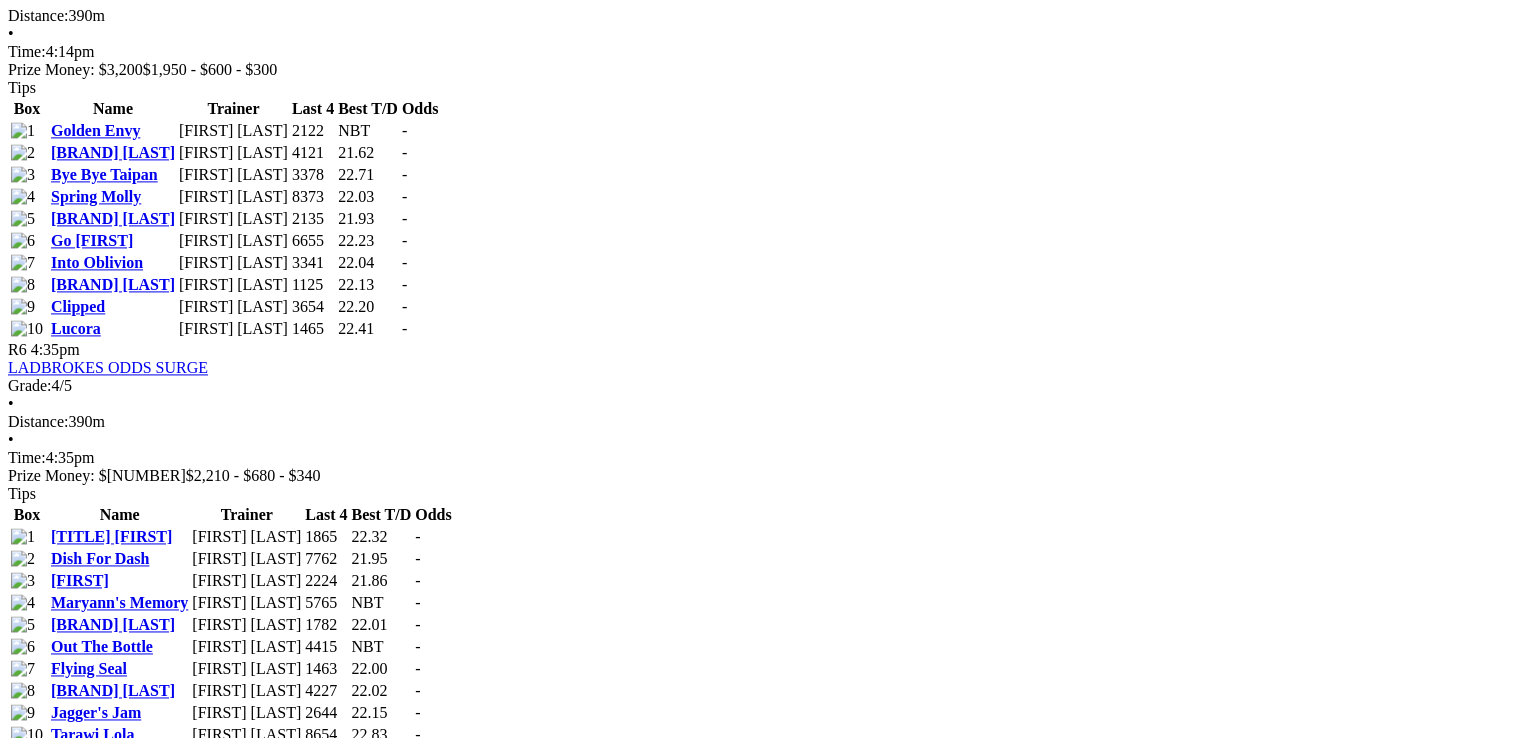 scroll, scrollTop: 2500, scrollLeft: 0, axis: vertical 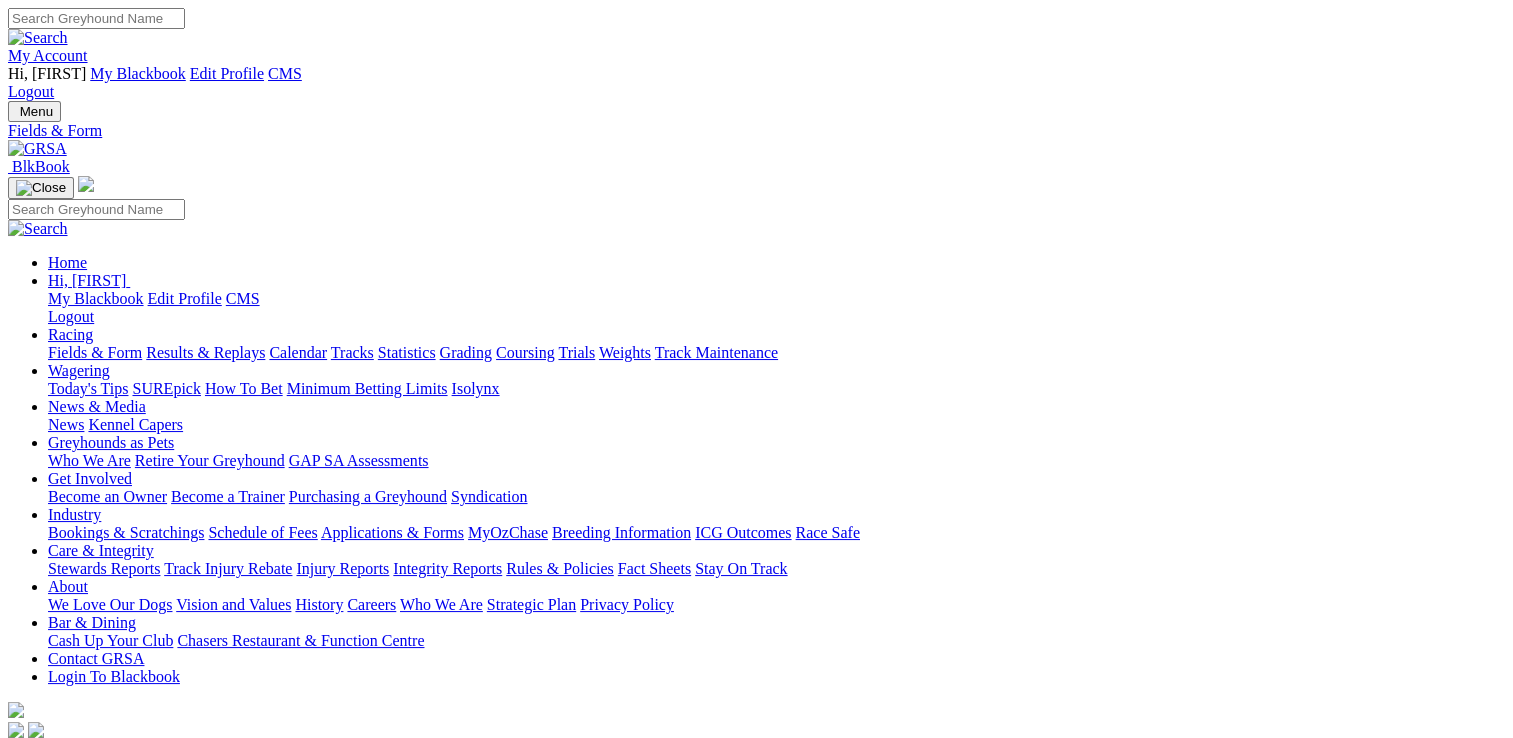 click on "South Australia
New South Wales
Northern Territory
Queensland
Tasmania
Victoria
Western Australia" at bounding box center [72, 751] 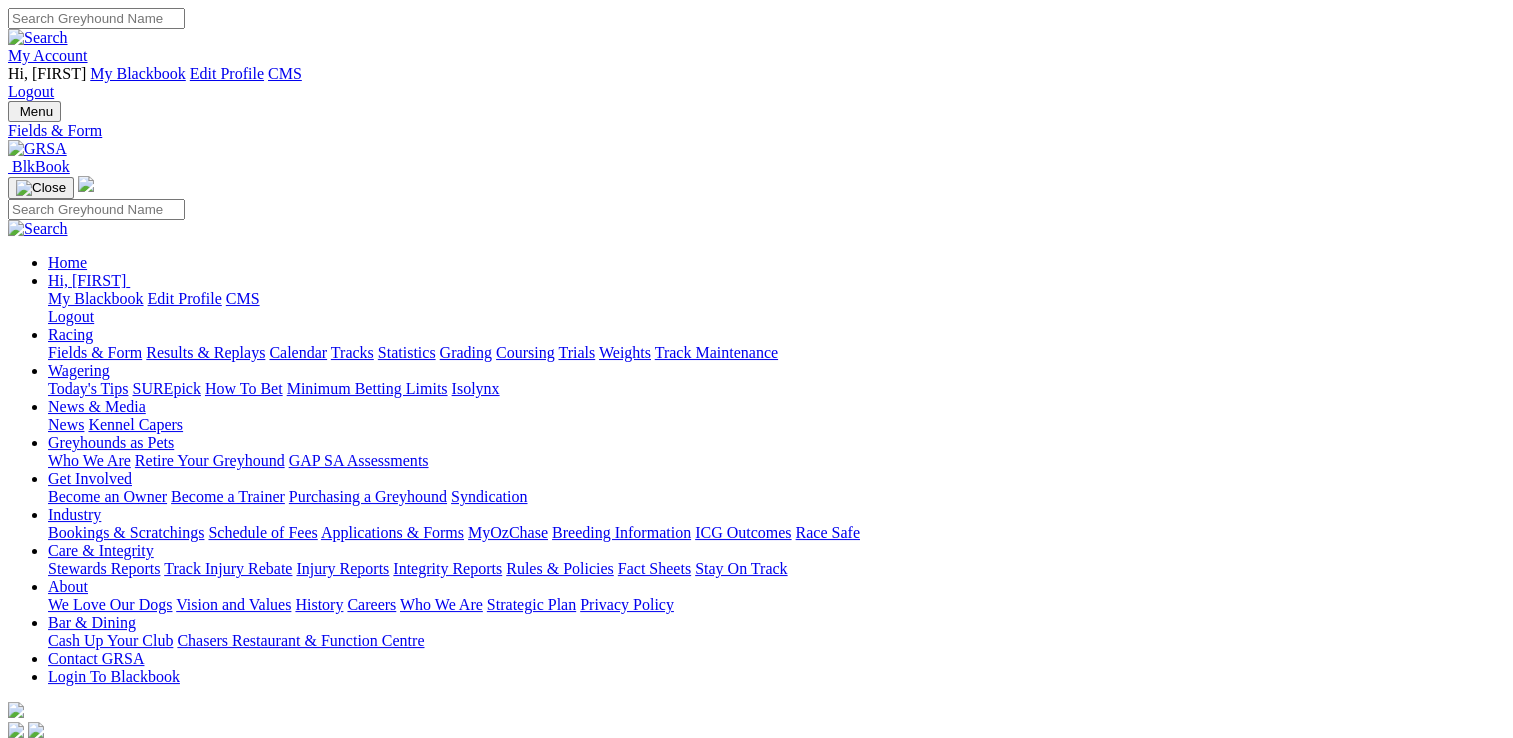 select on "NSW" 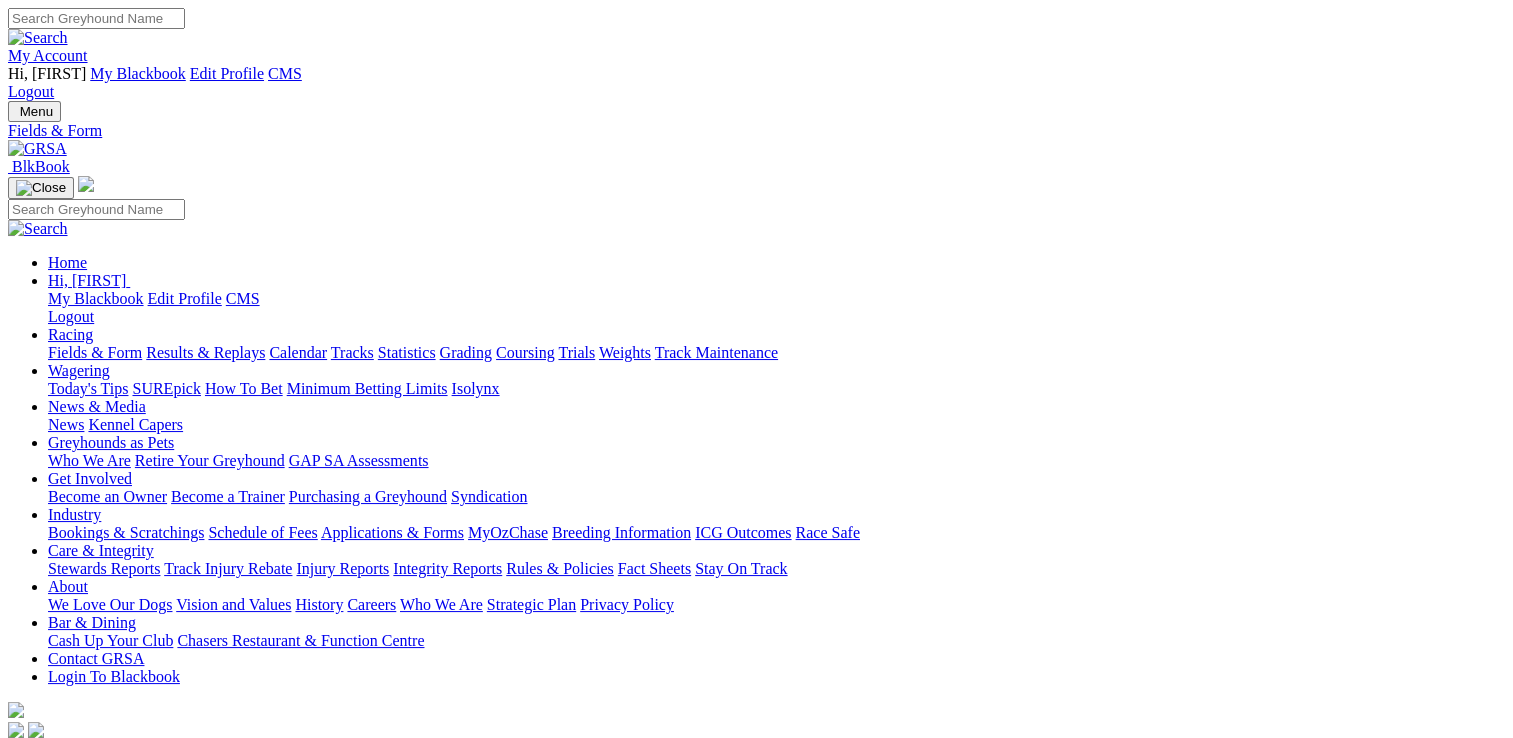 click on "South Australia
New South Wales
Northern Territory
Queensland
Tasmania
Victoria
Western Australia" at bounding box center (72, 751) 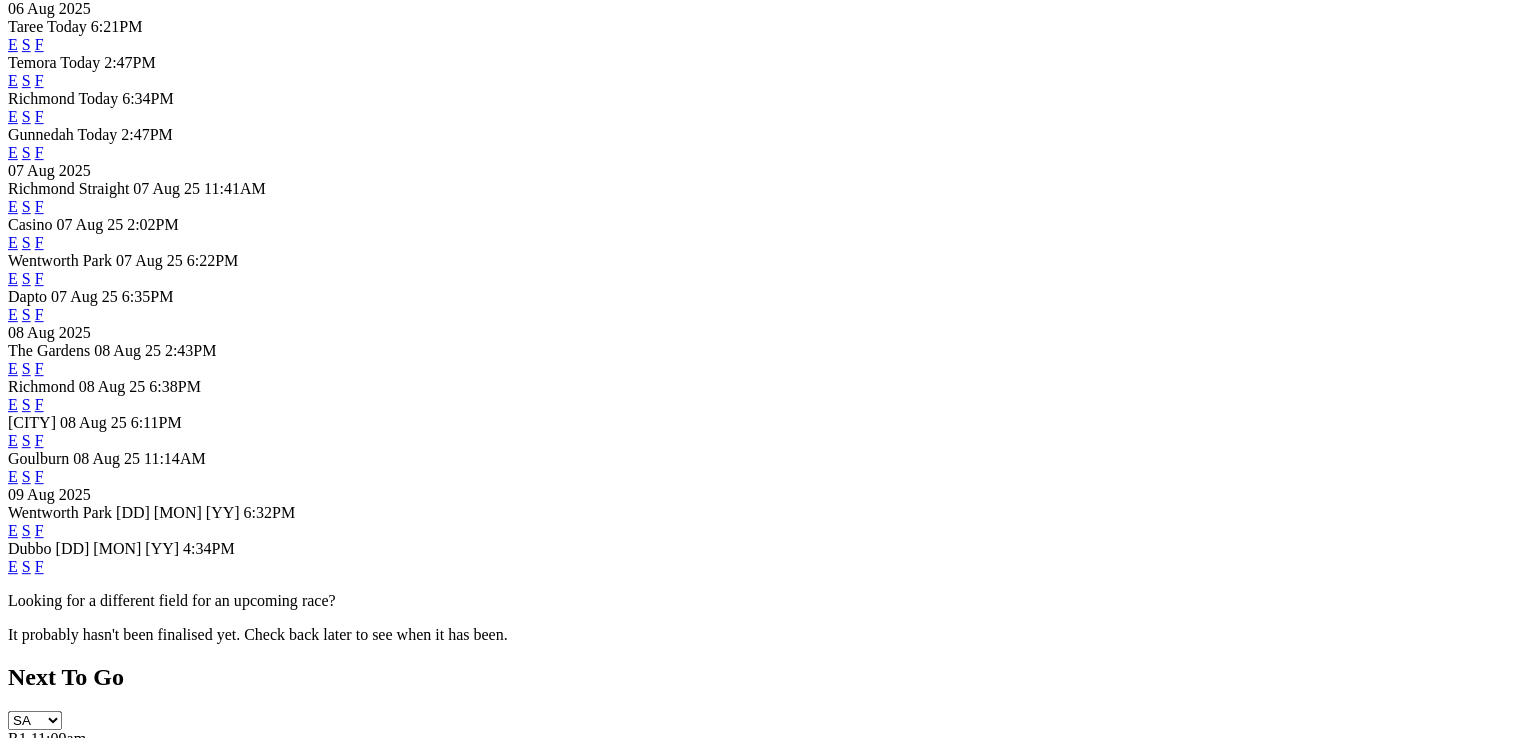 scroll, scrollTop: 1000, scrollLeft: 0, axis: vertical 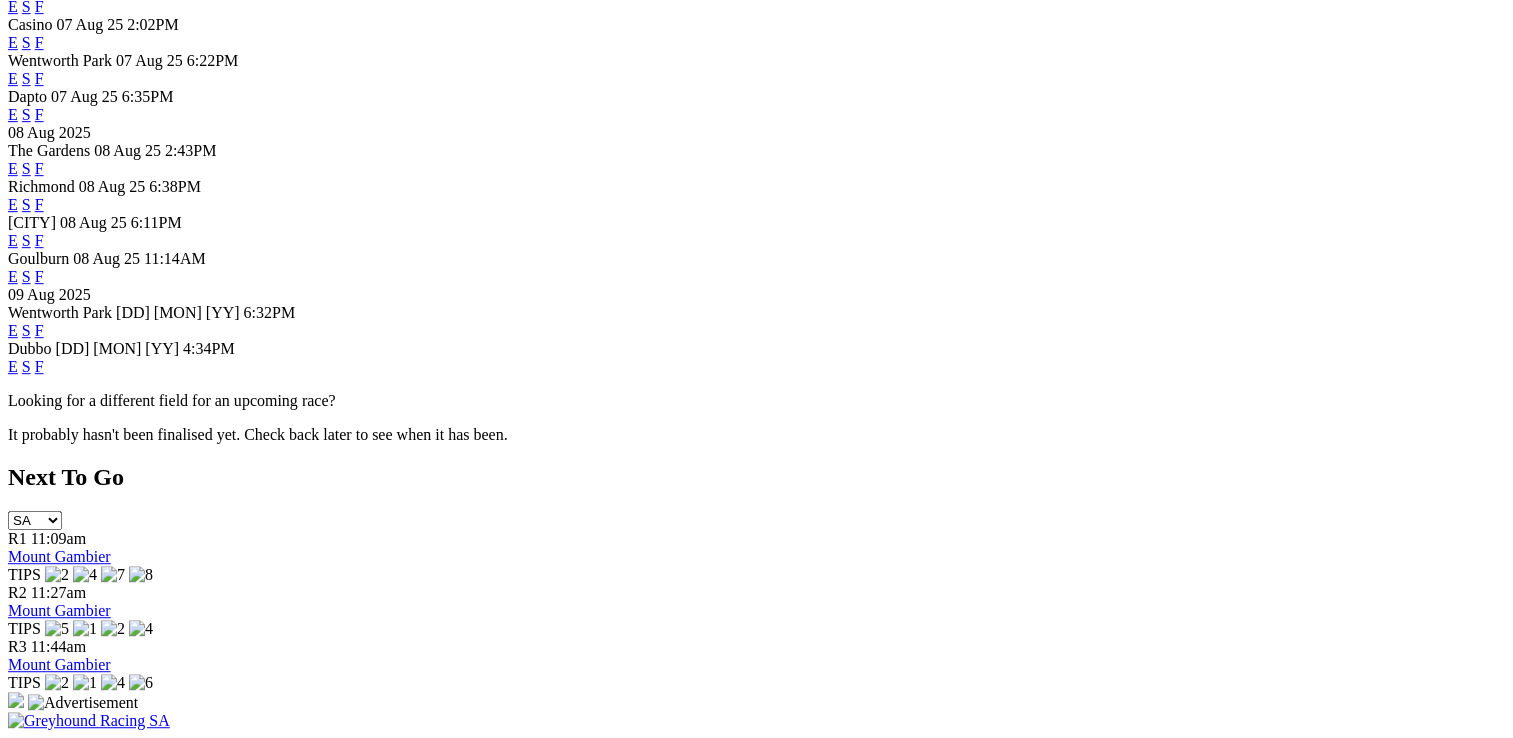 click on "F" at bounding box center (39, 330) 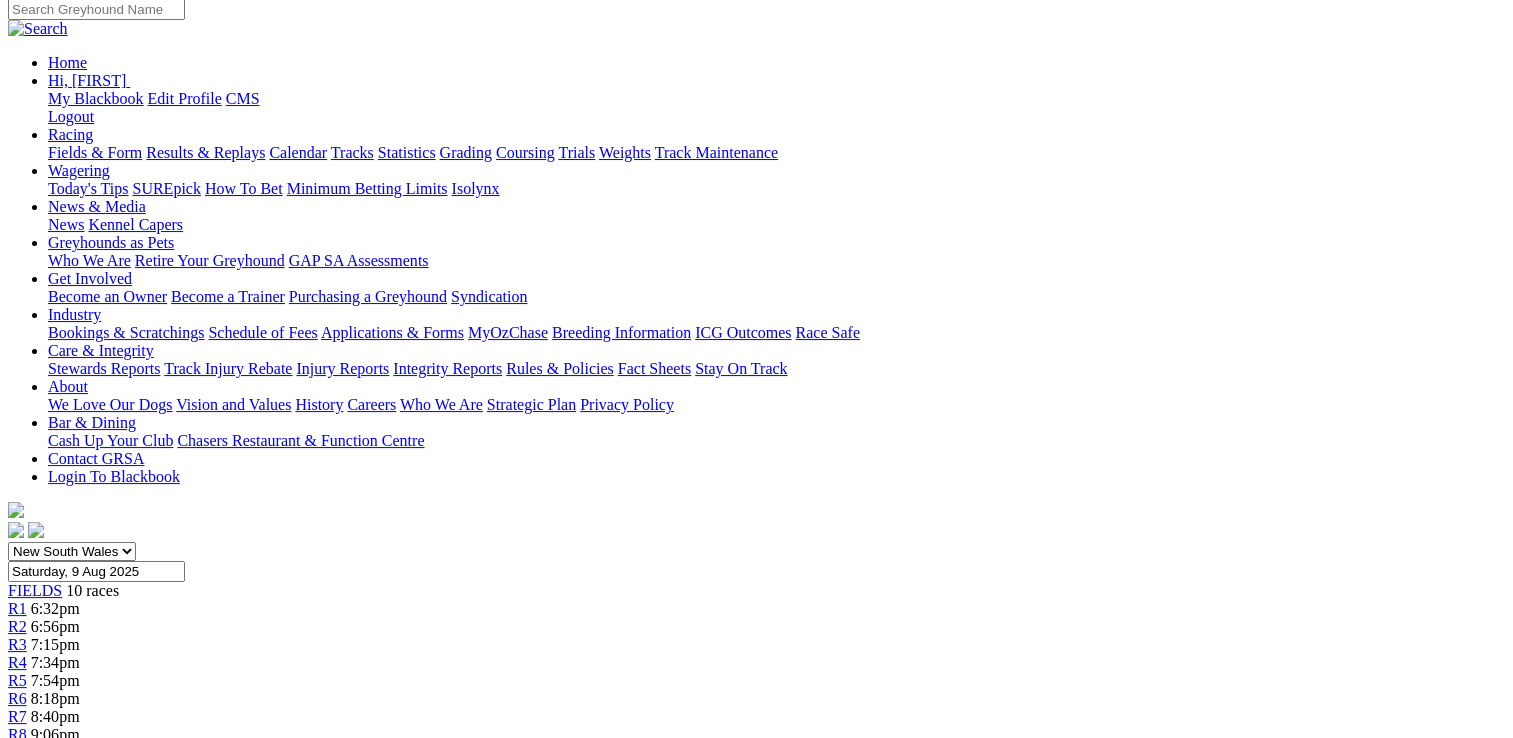 scroll, scrollTop: 0, scrollLeft: 0, axis: both 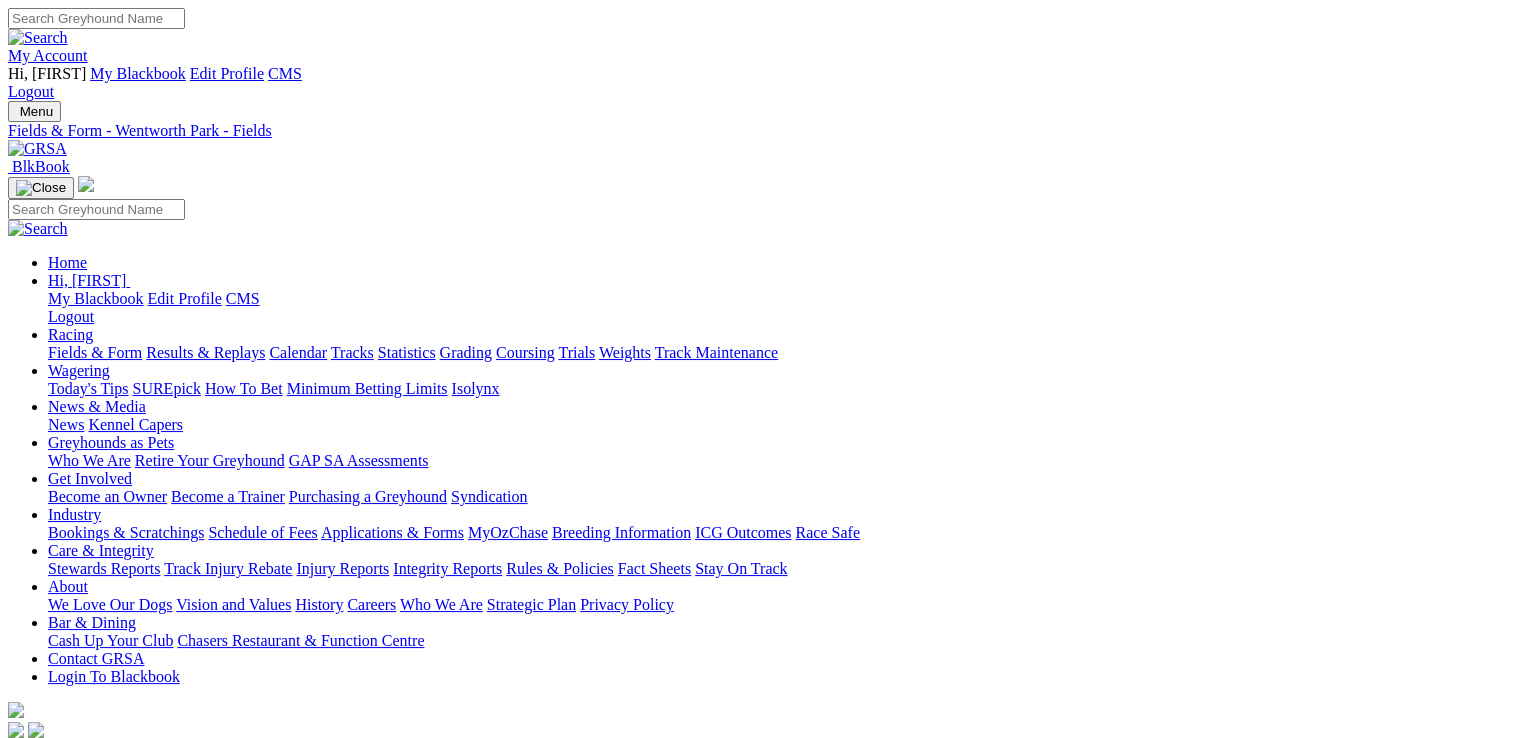 click on "Fields & Form" at bounding box center [95, 352] 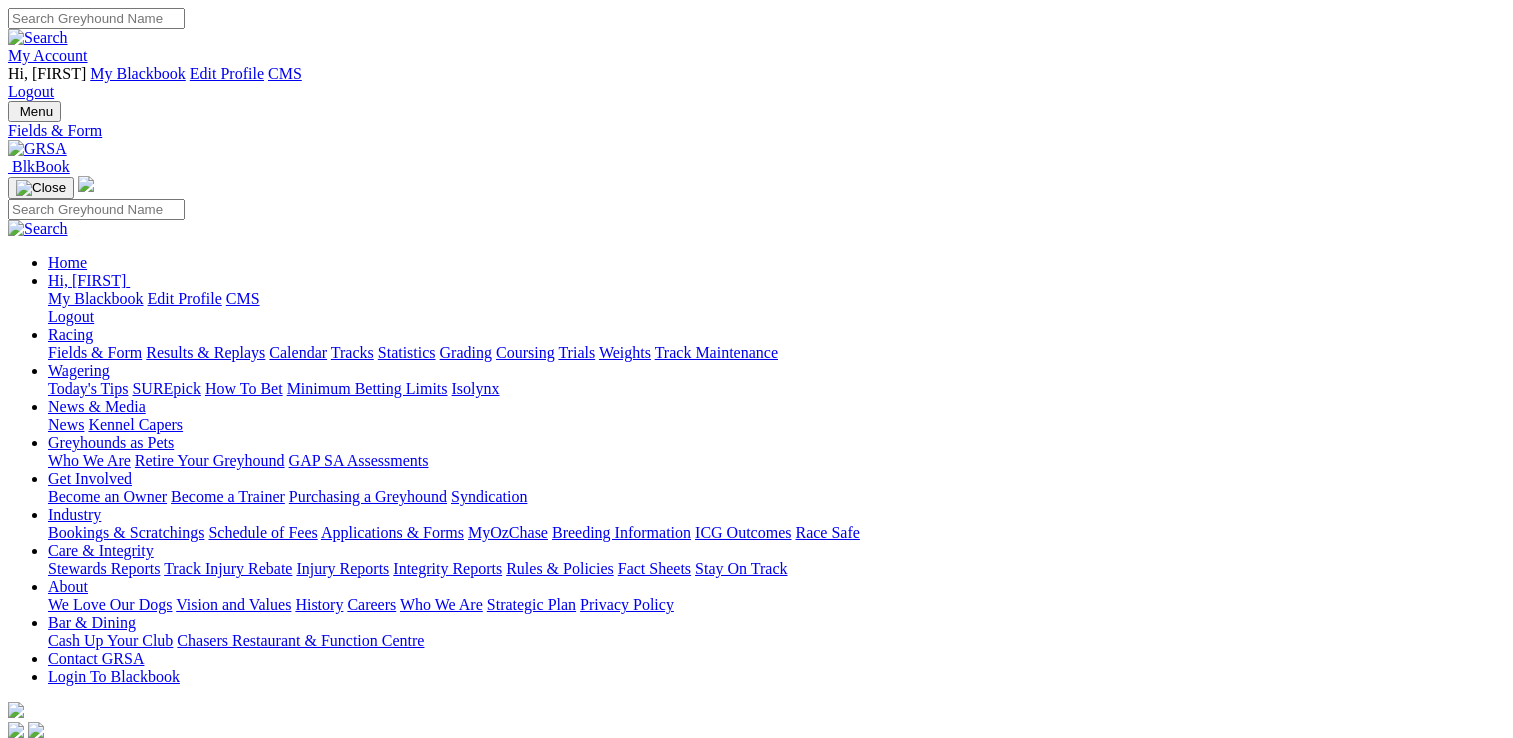 scroll, scrollTop: 0, scrollLeft: 0, axis: both 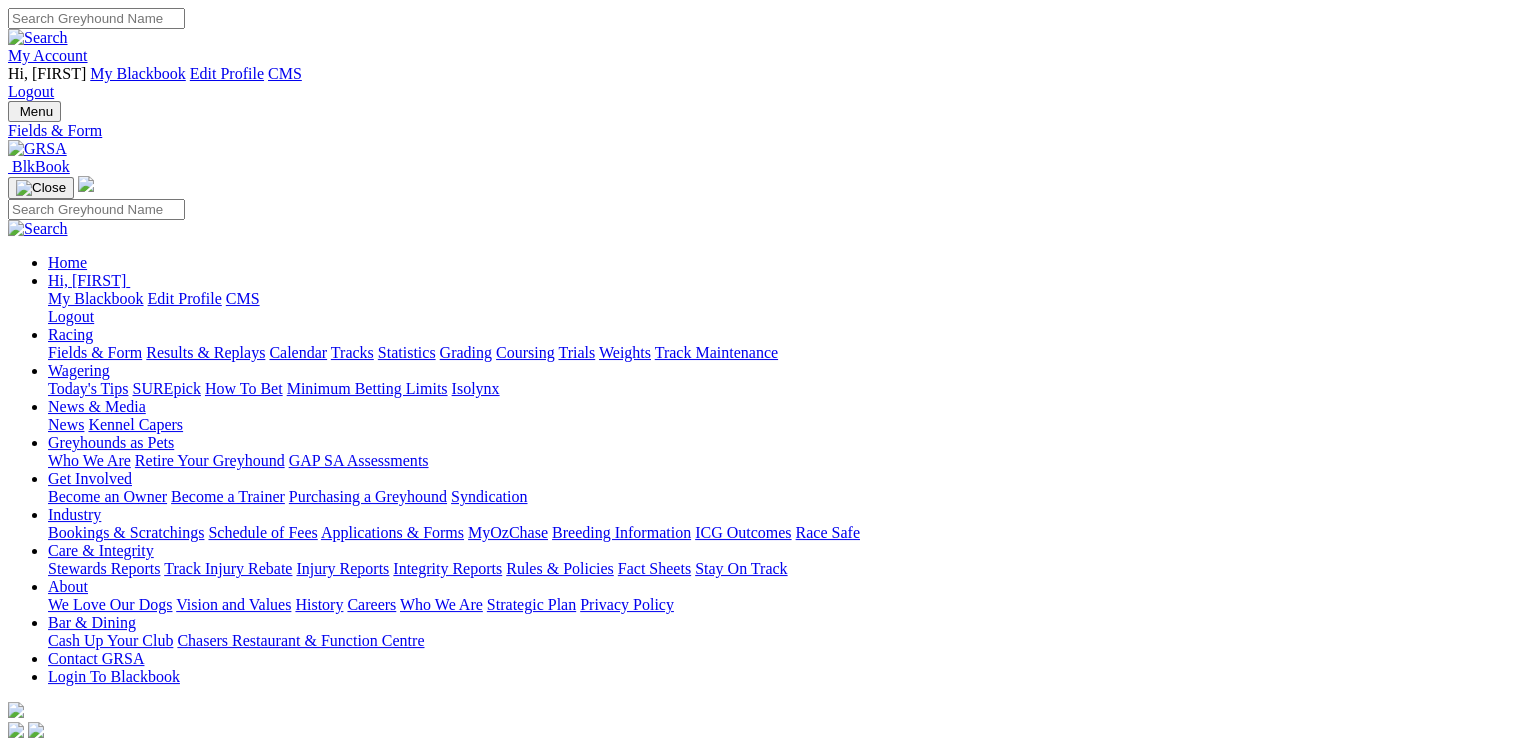 click on "South Australia
New South Wales
Northern Territory
Queensland
Tasmania
Victoria
Western Australia" at bounding box center (72, 751) 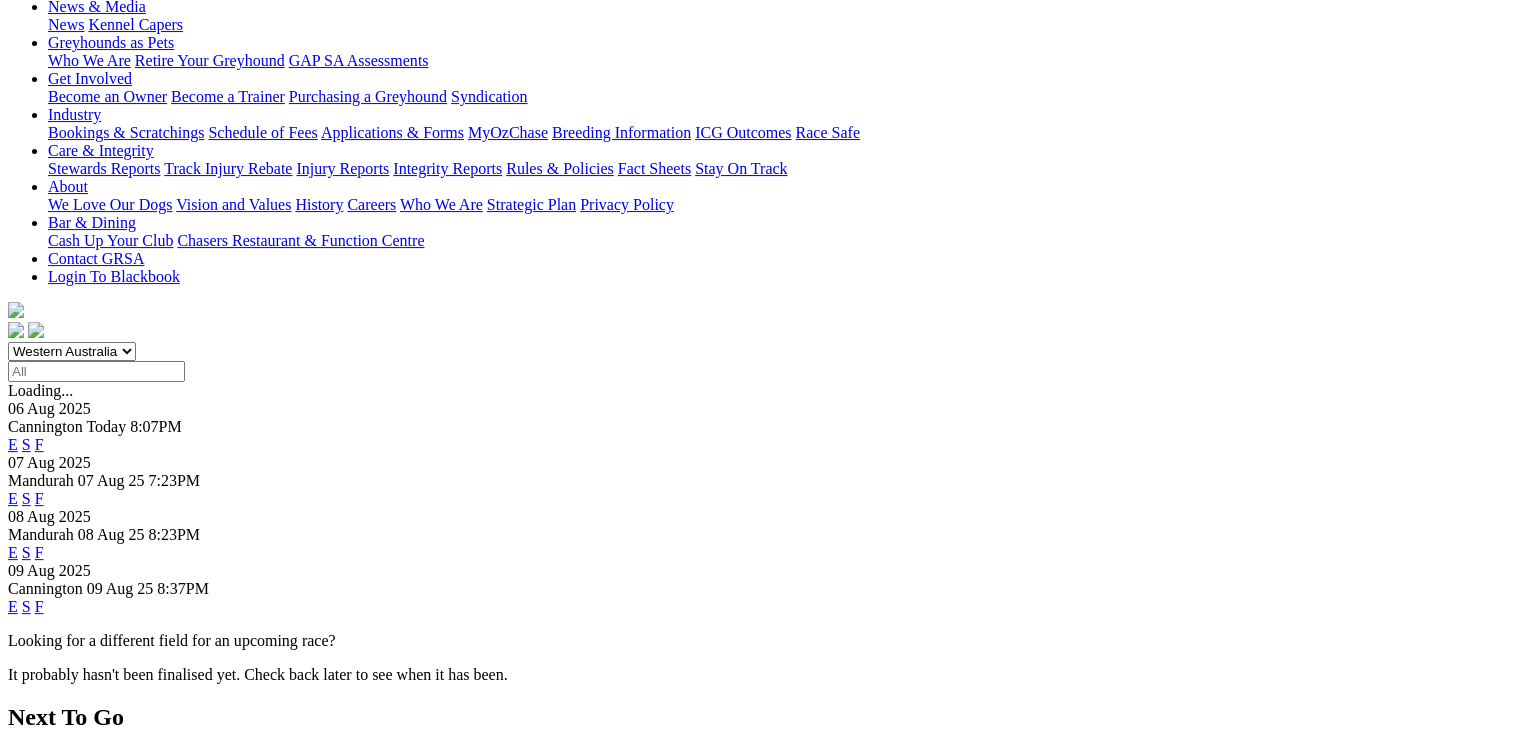 click on "F" at bounding box center (39, 606) 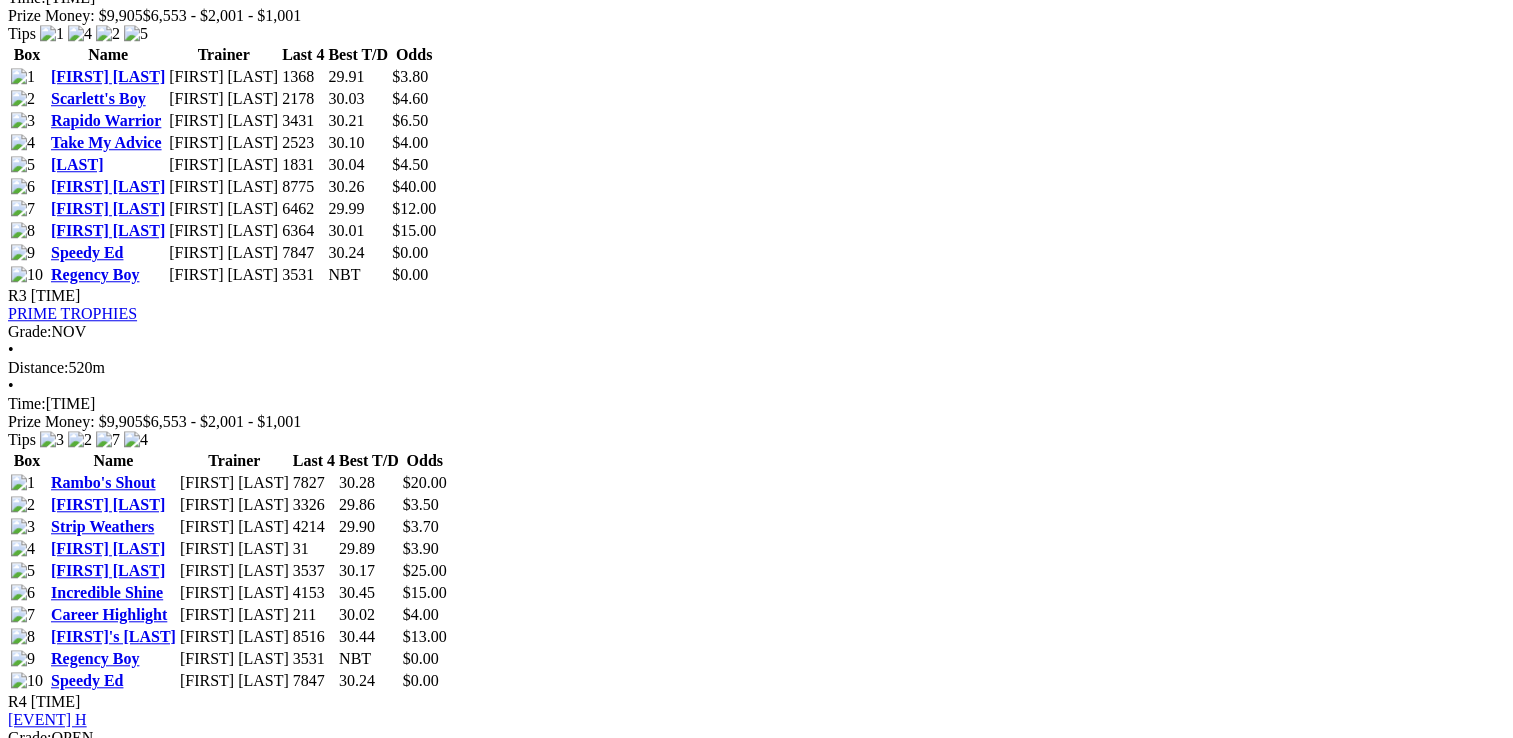 scroll, scrollTop: 1500, scrollLeft: 0, axis: vertical 